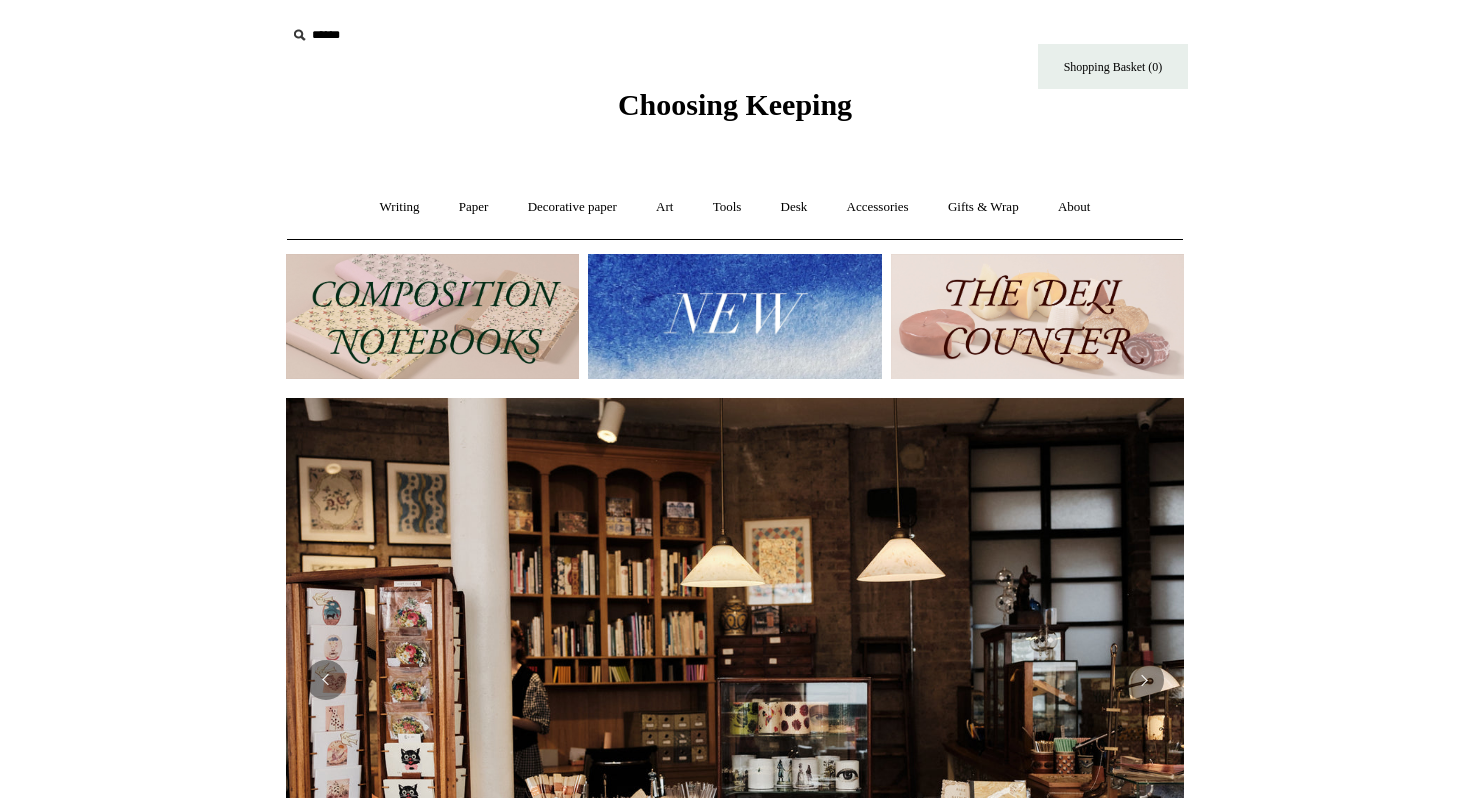 scroll, scrollTop: 0, scrollLeft: 0, axis: both 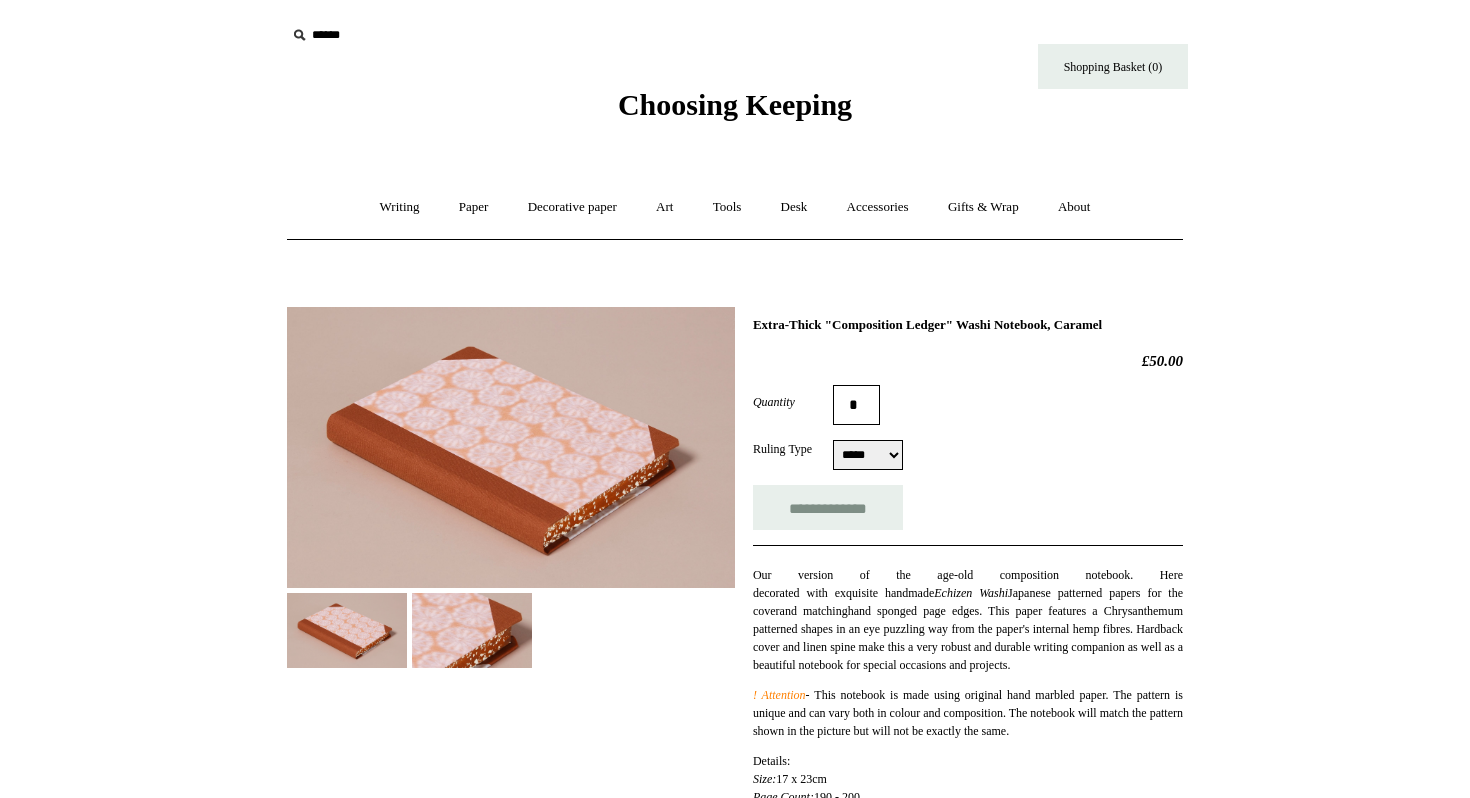 select on "*****" 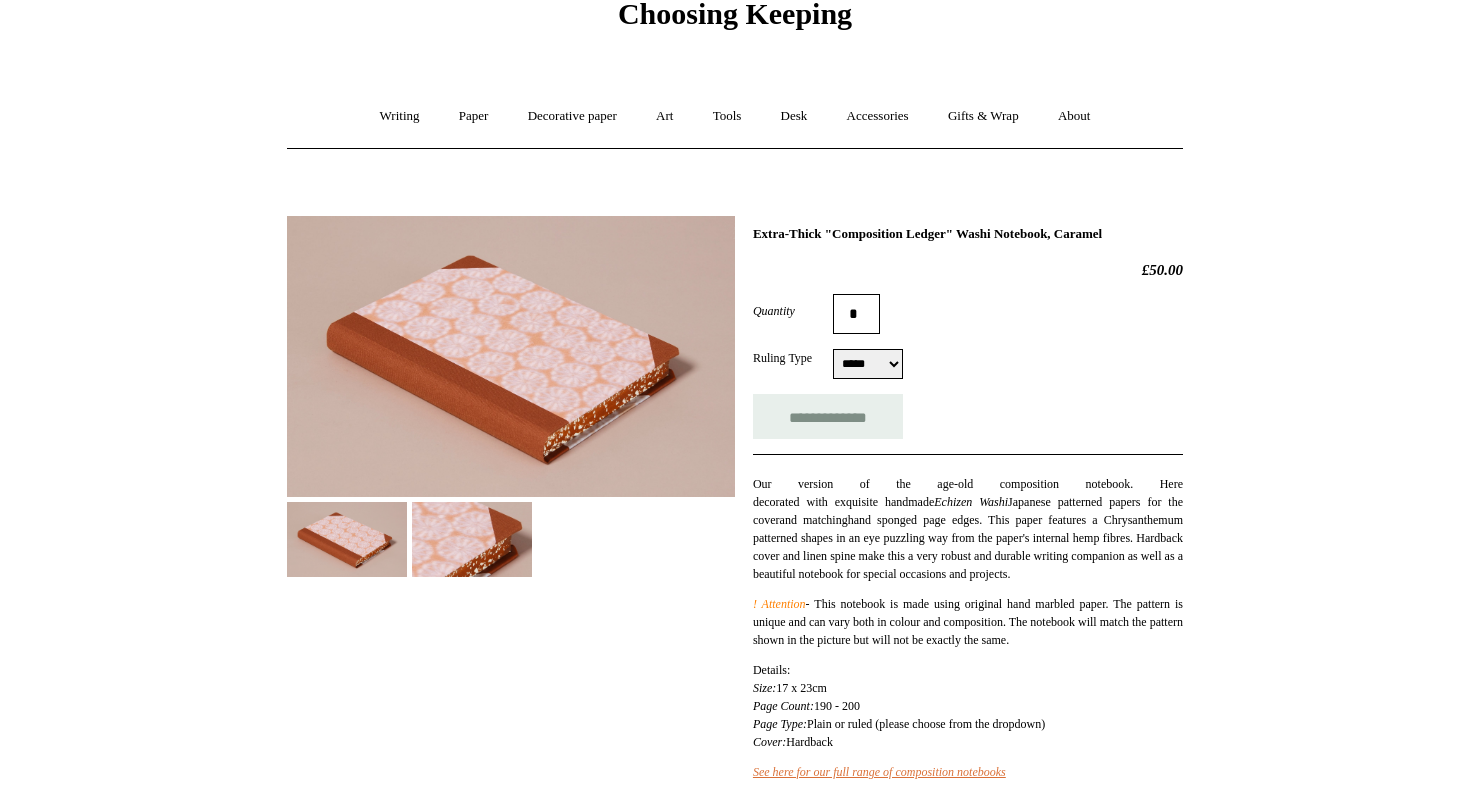 scroll, scrollTop: 98, scrollLeft: 0, axis: vertical 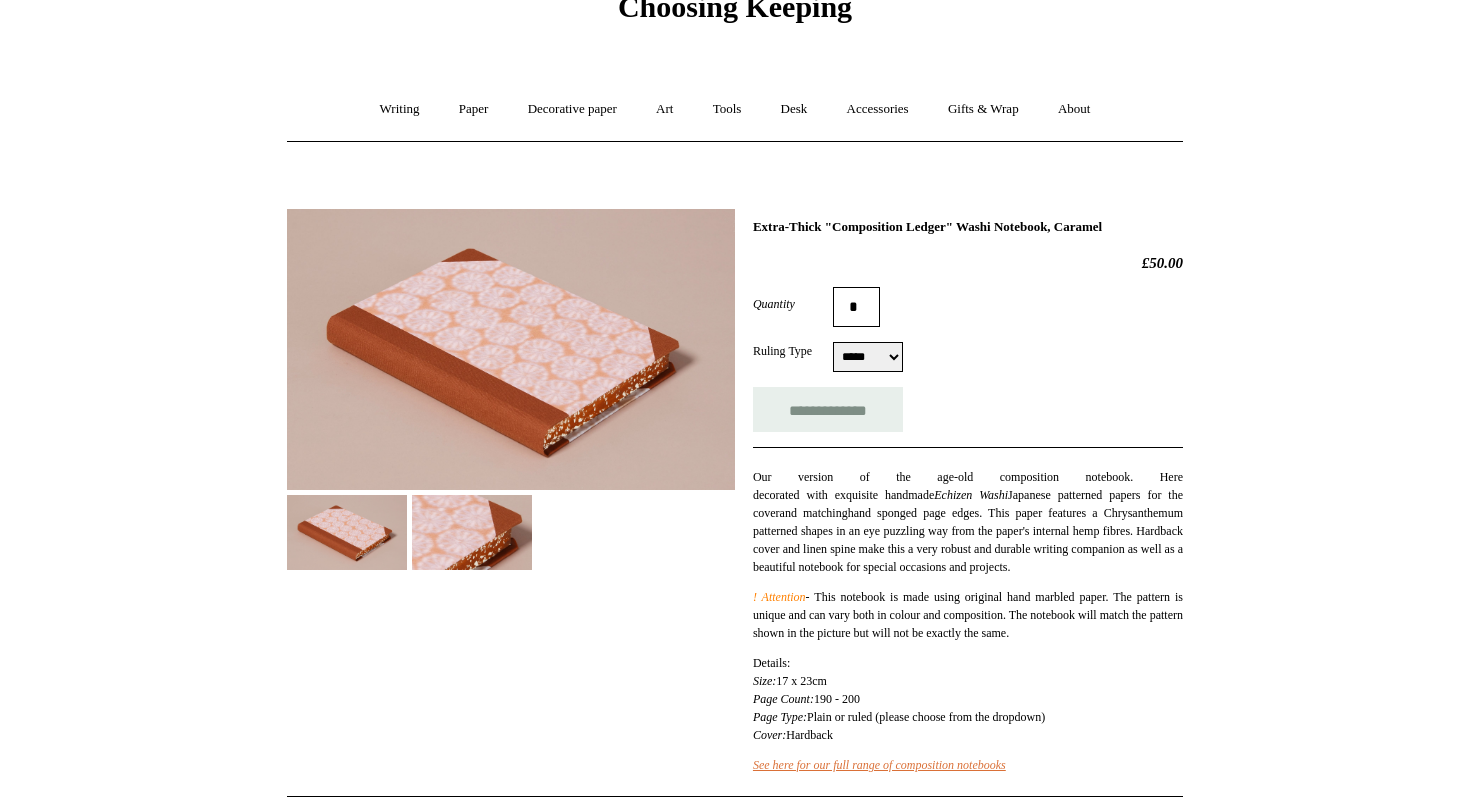 click at bounding box center (472, 532) 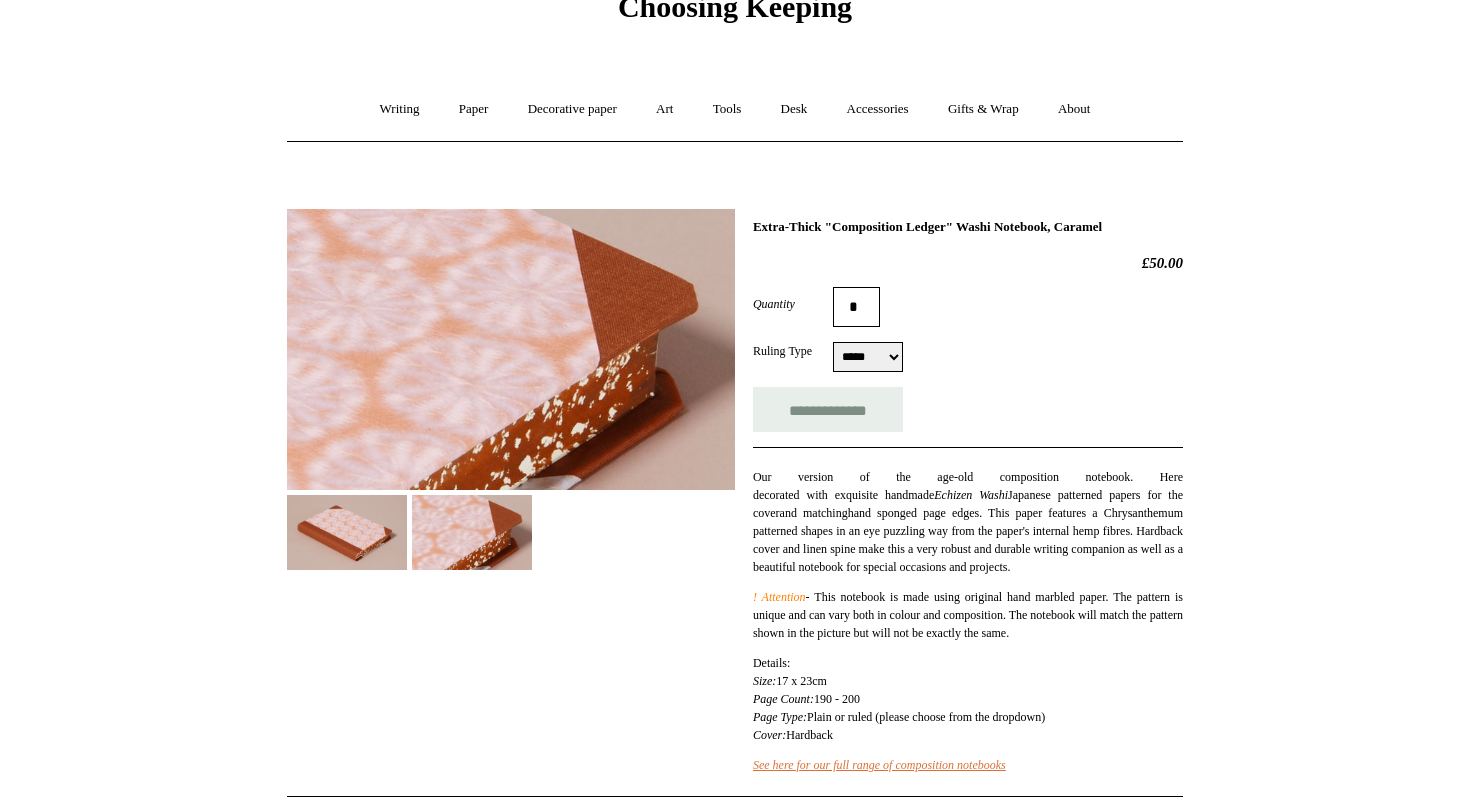 click at bounding box center (347, 532) 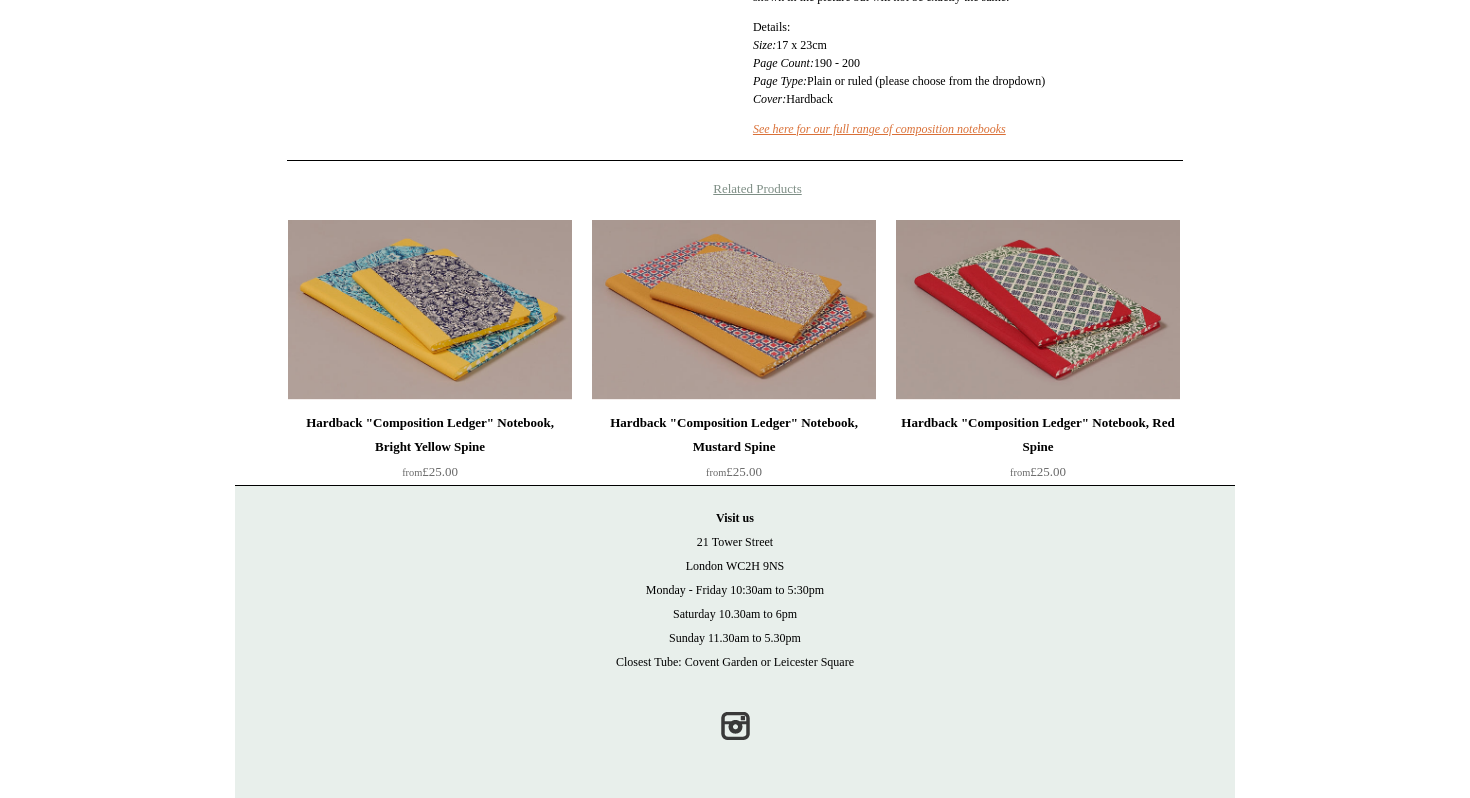 scroll, scrollTop: 0, scrollLeft: 0, axis: both 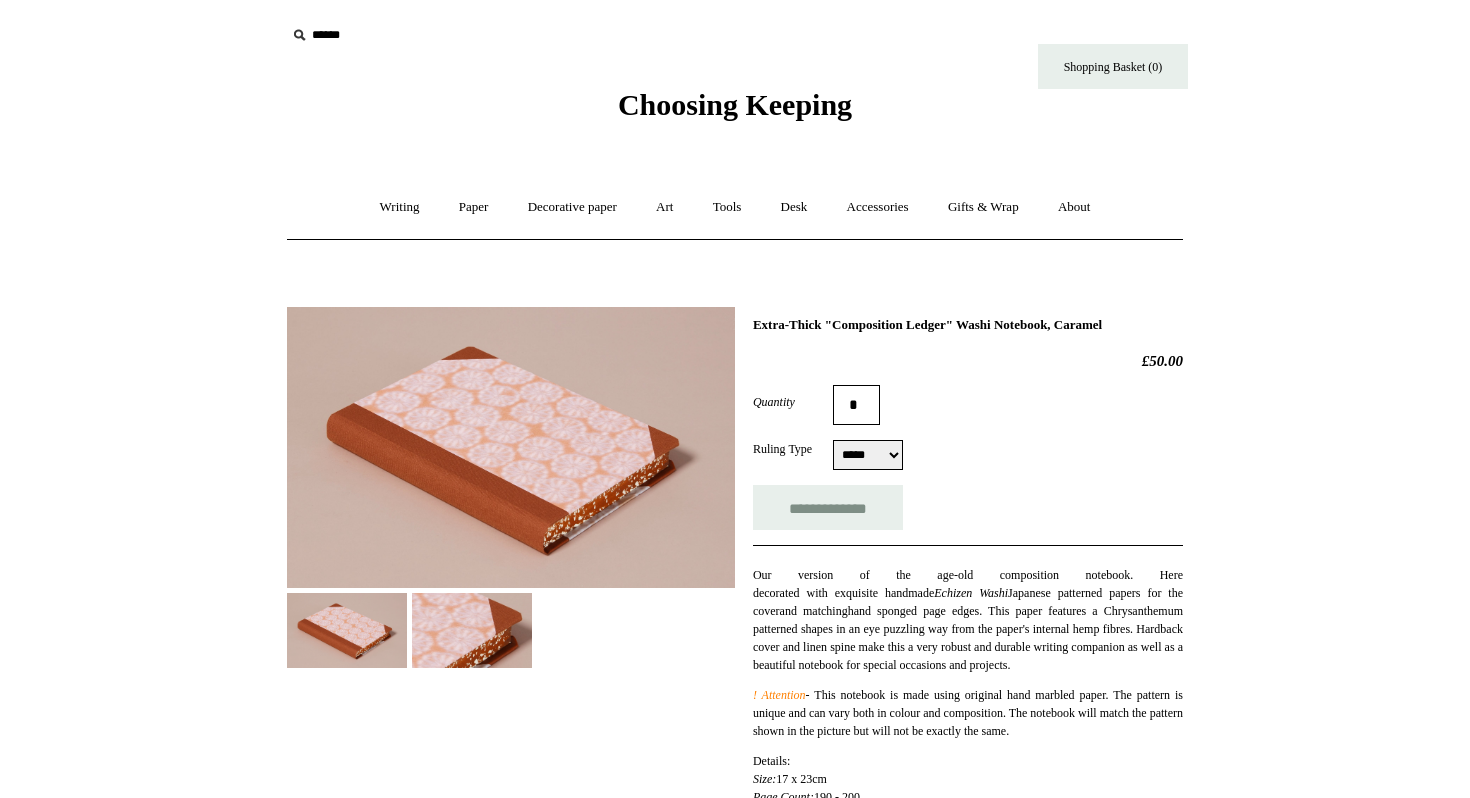 click on "***** *****" at bounding box center (868, 455) 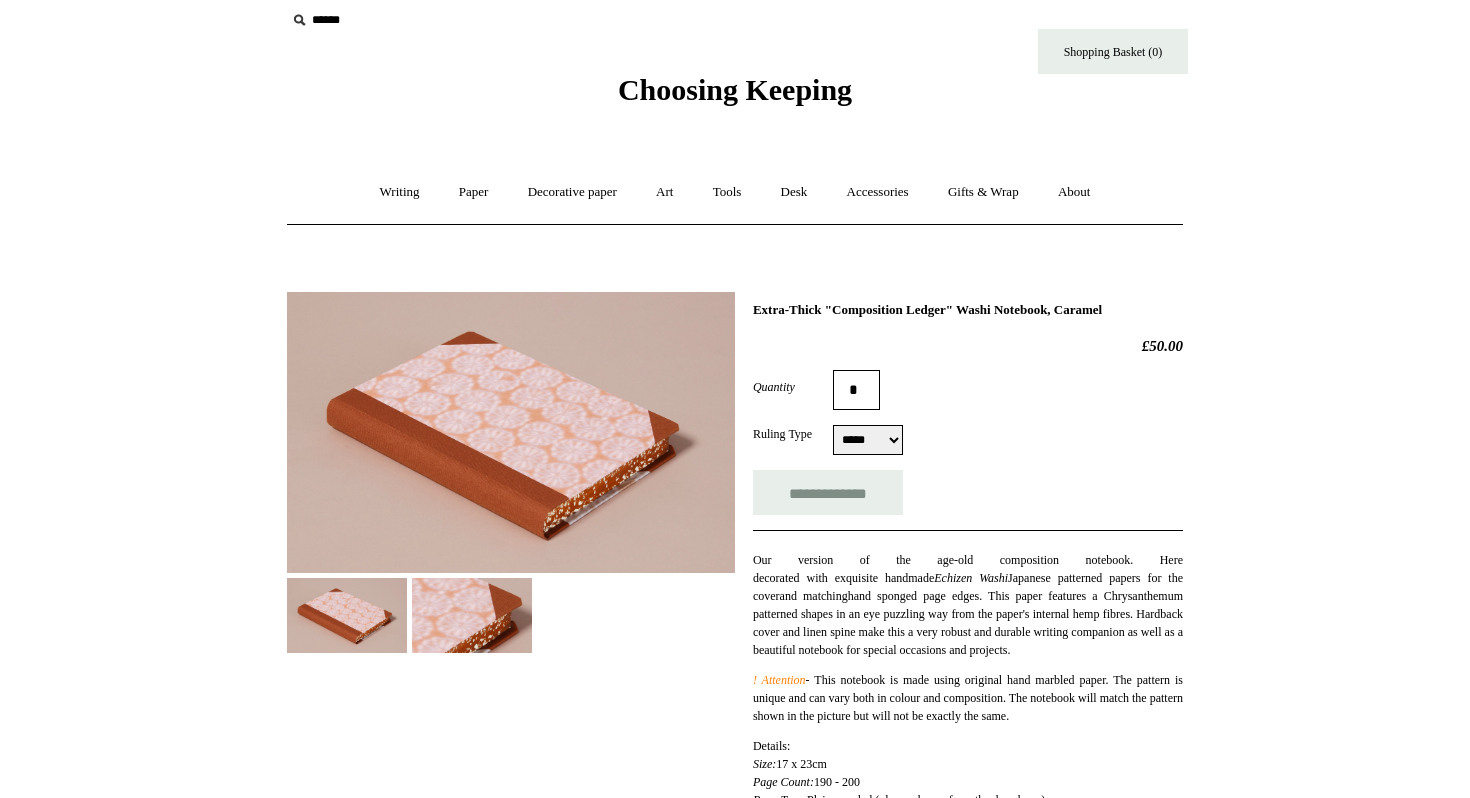 scroll, scrollTop: 0, scrollLeft: 0, axis: both 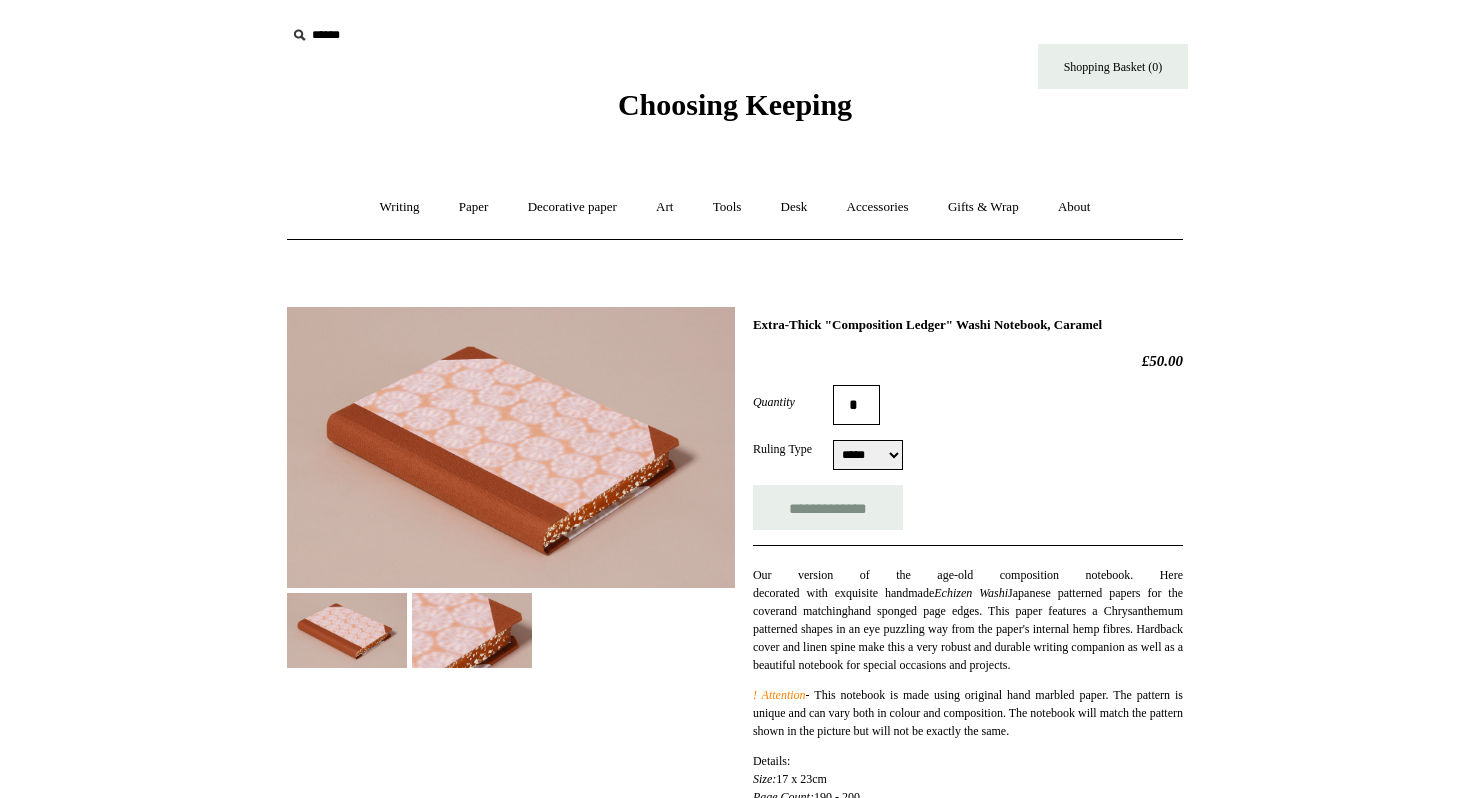 click at bounding box center (511, 447) 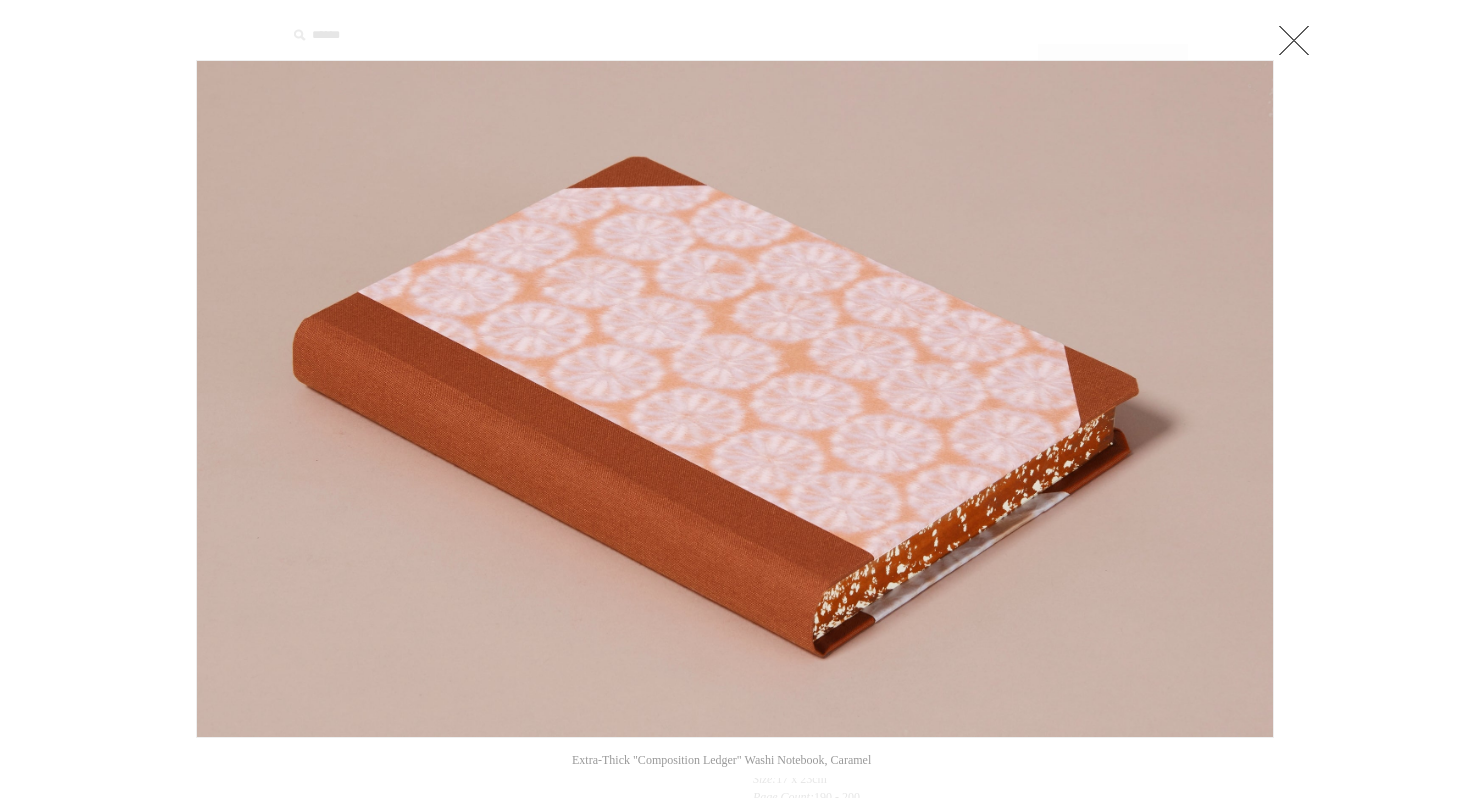 click at bounding box center (1284, 399) 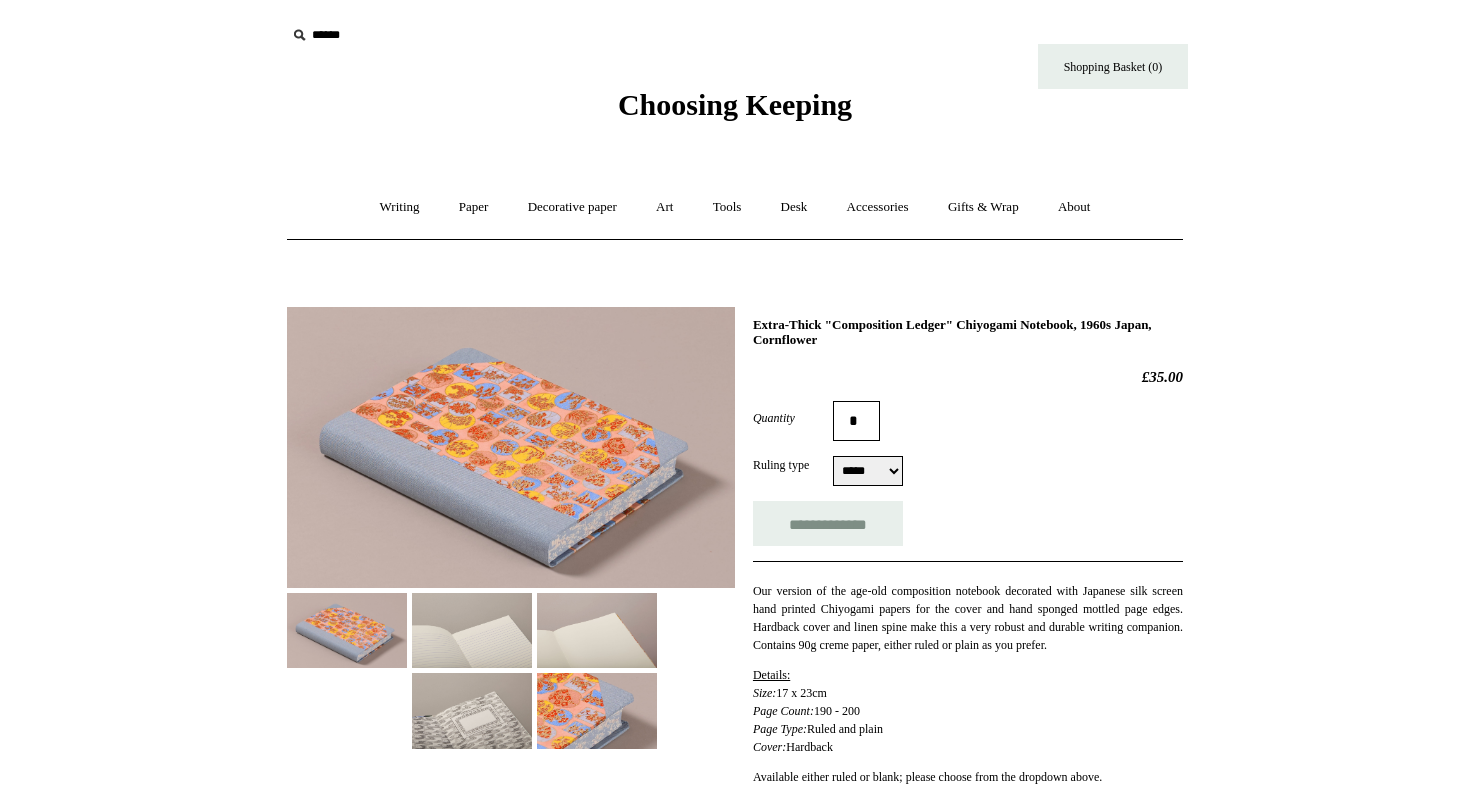 scroll, scrollTop: 0, scrollLeft: 0, axis: both 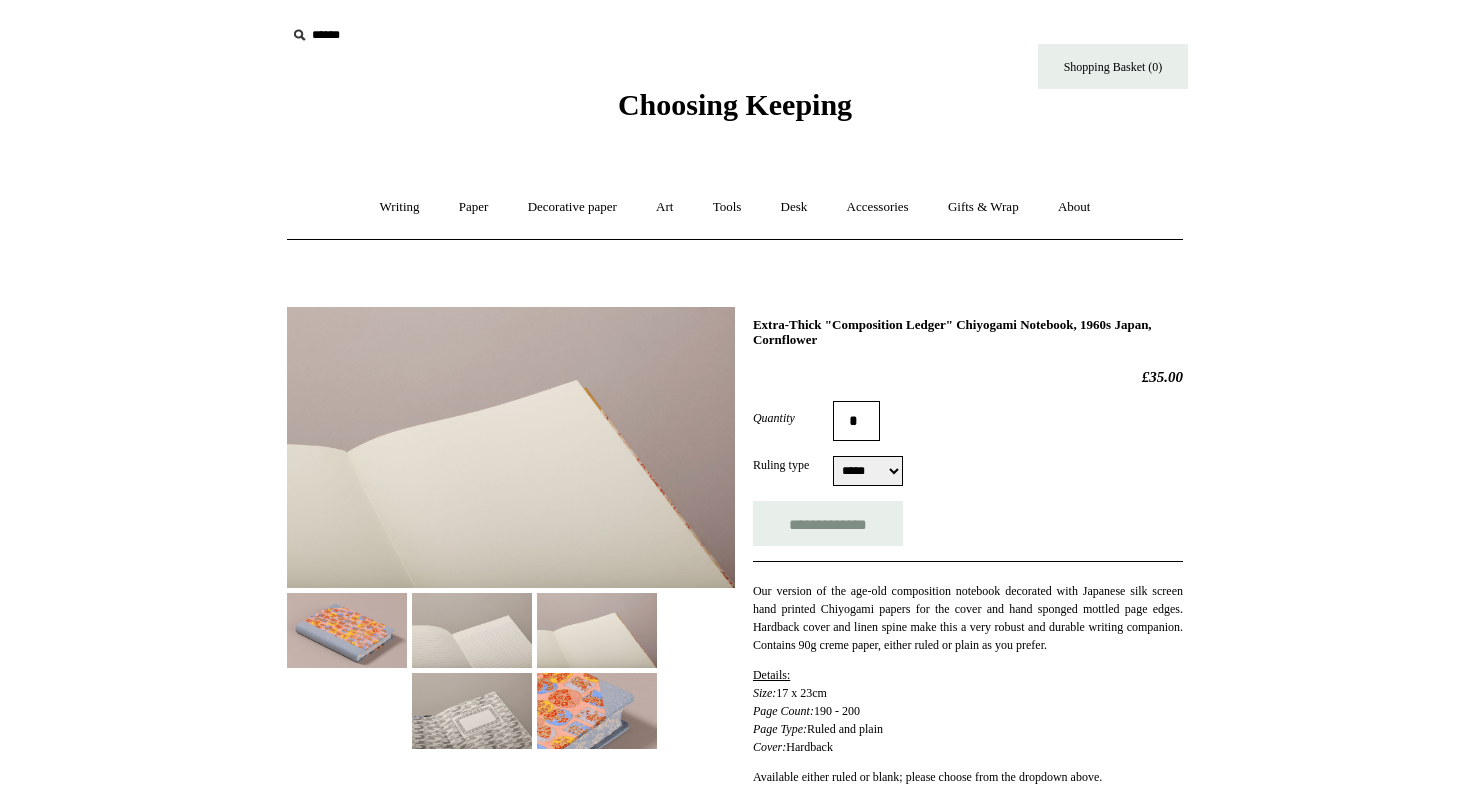 click at bounding box center [472, 630] 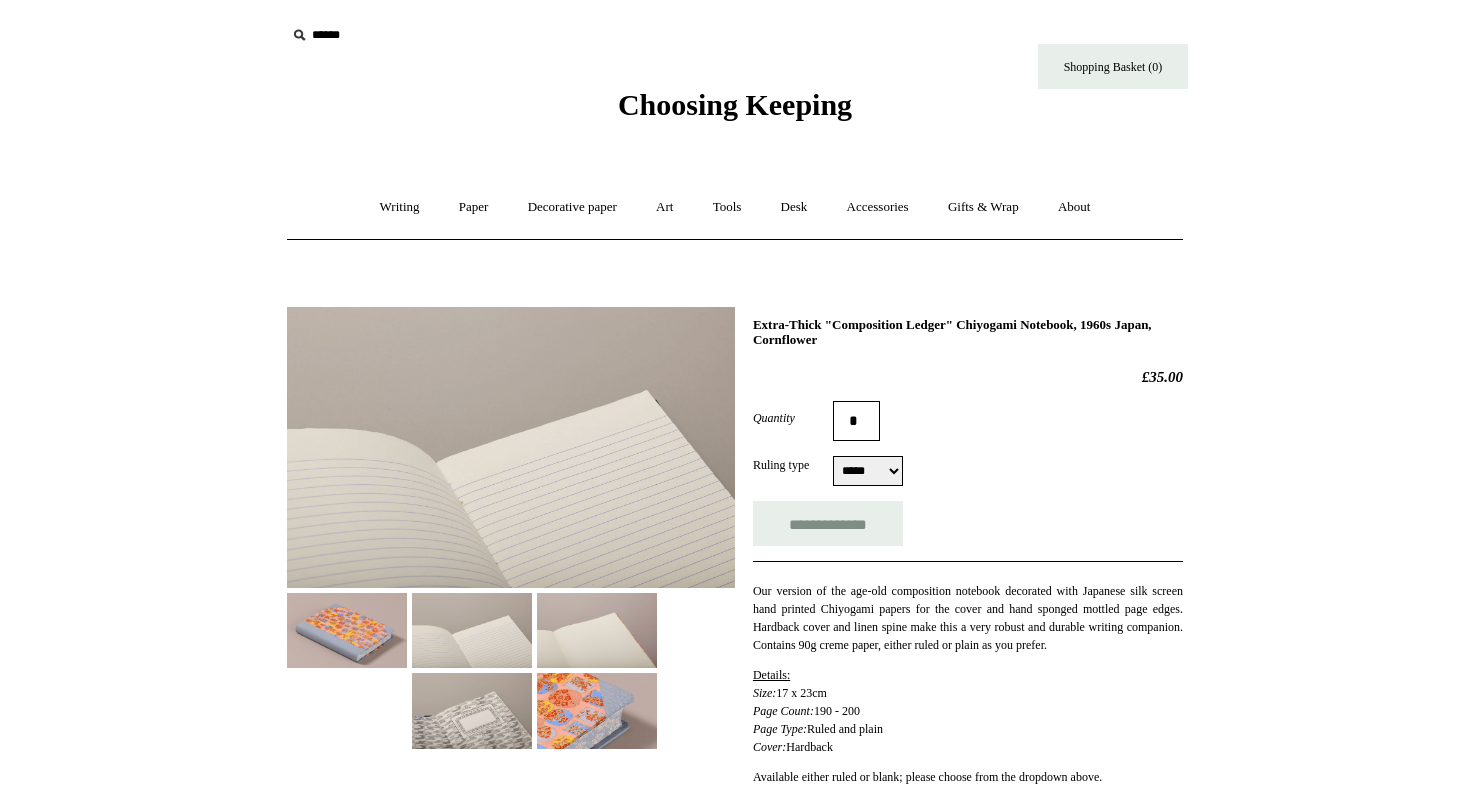 click at bounding box center [472, 710] 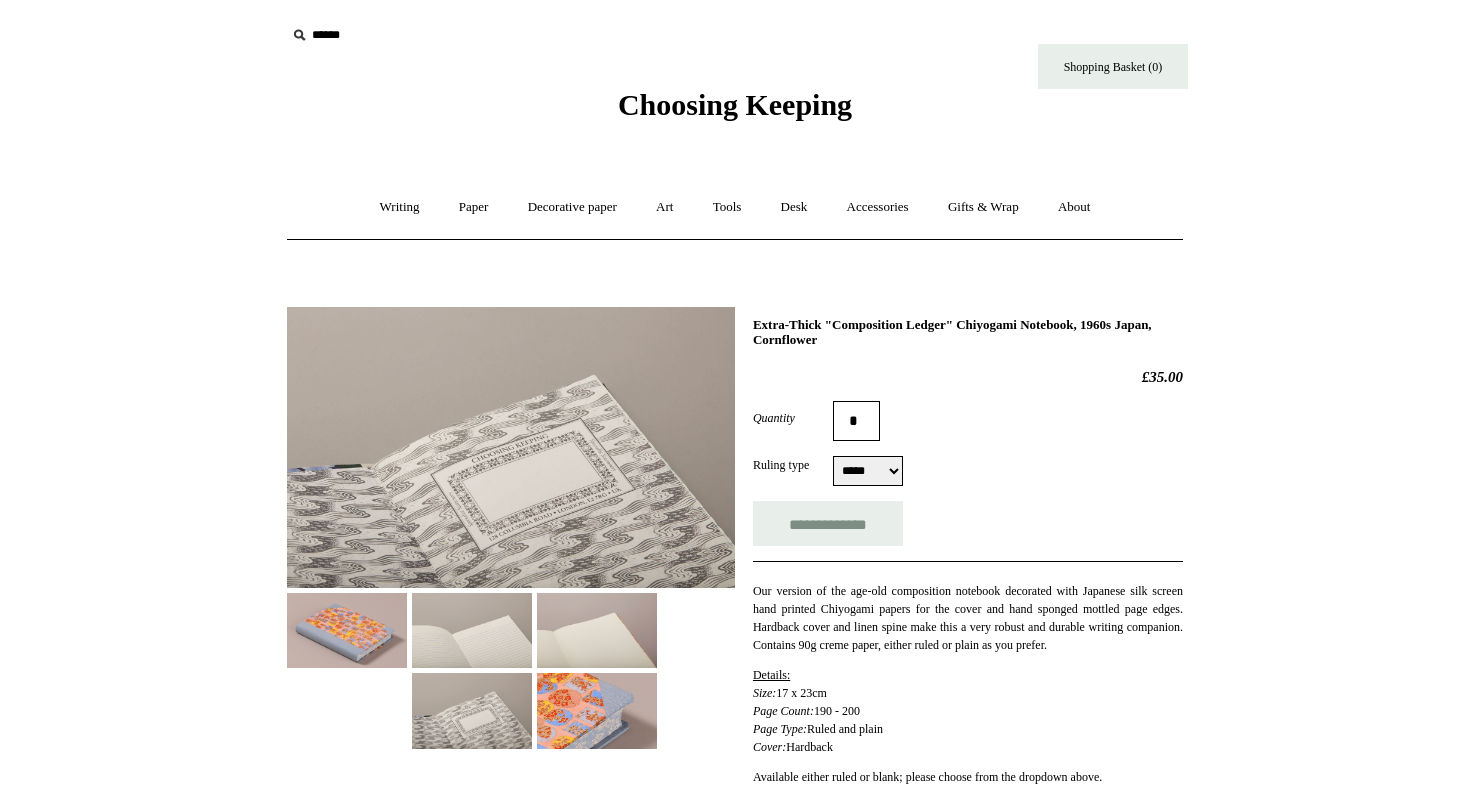 click at bounding box center (597, 710) 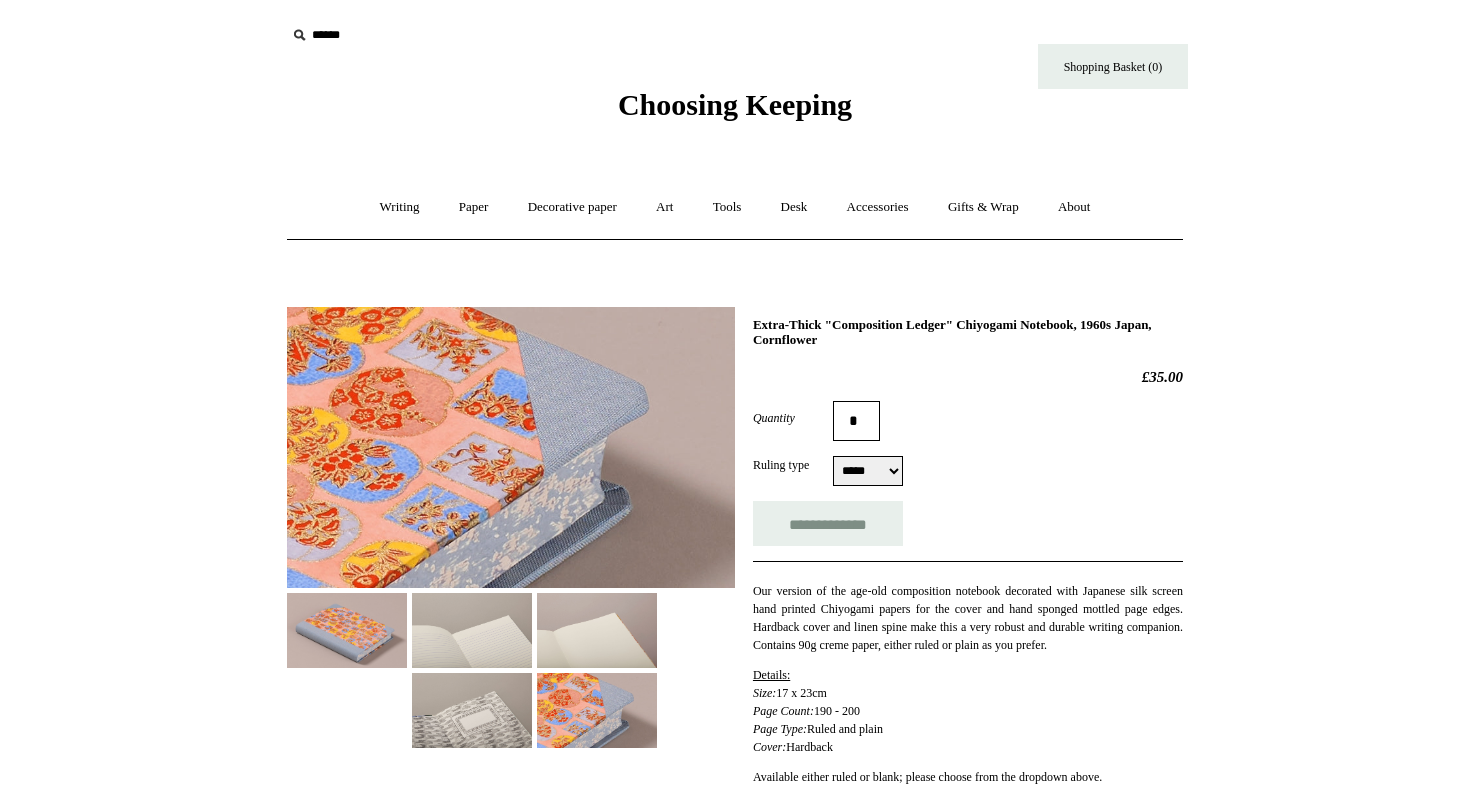 click at bounding box center (347, 630) 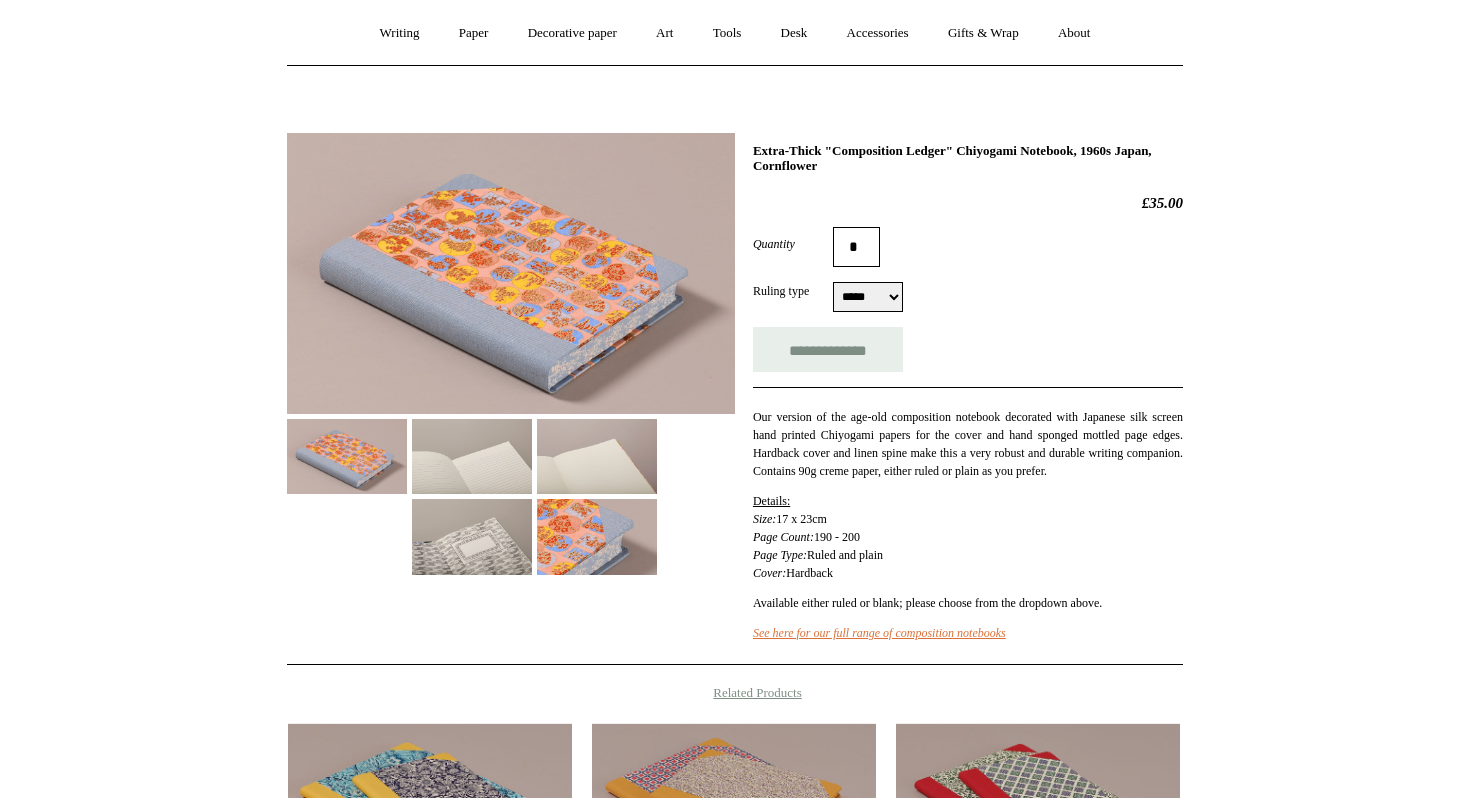 scroll, scrollTop: 145, scrollLeft: 0, axis: vertical 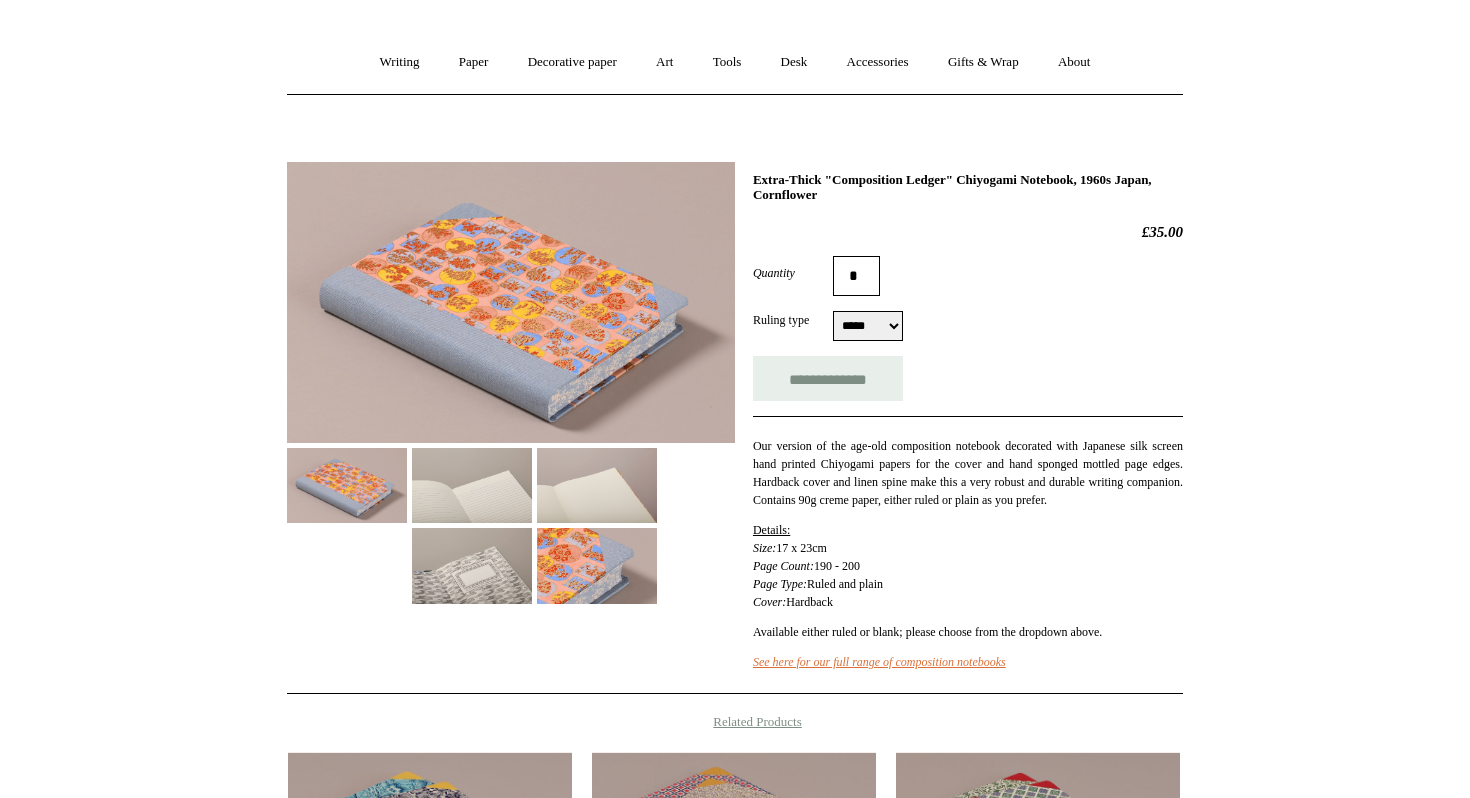 click on "***** *****" at bounding box center [868, 326] 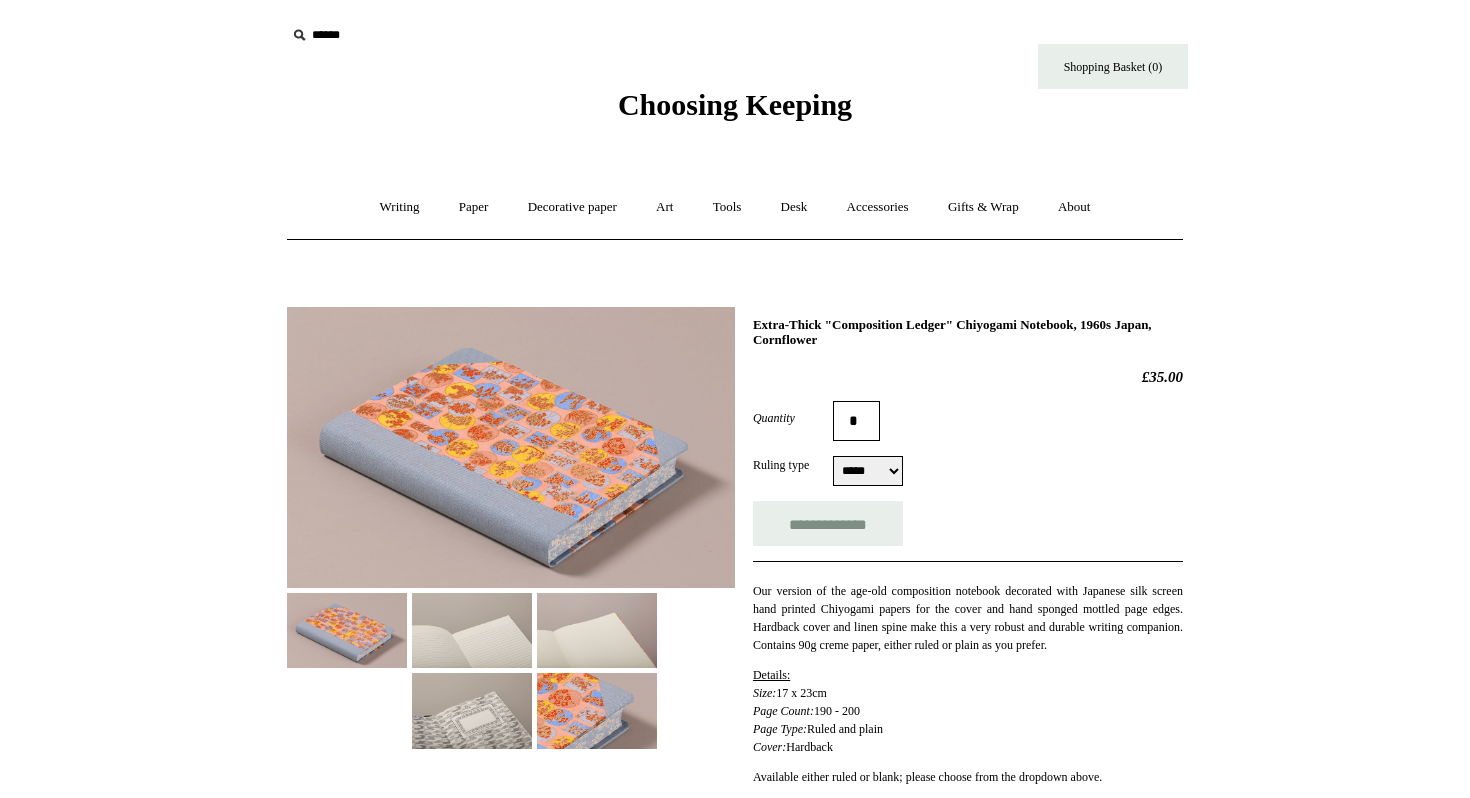 click at bounding box center [511, 447] 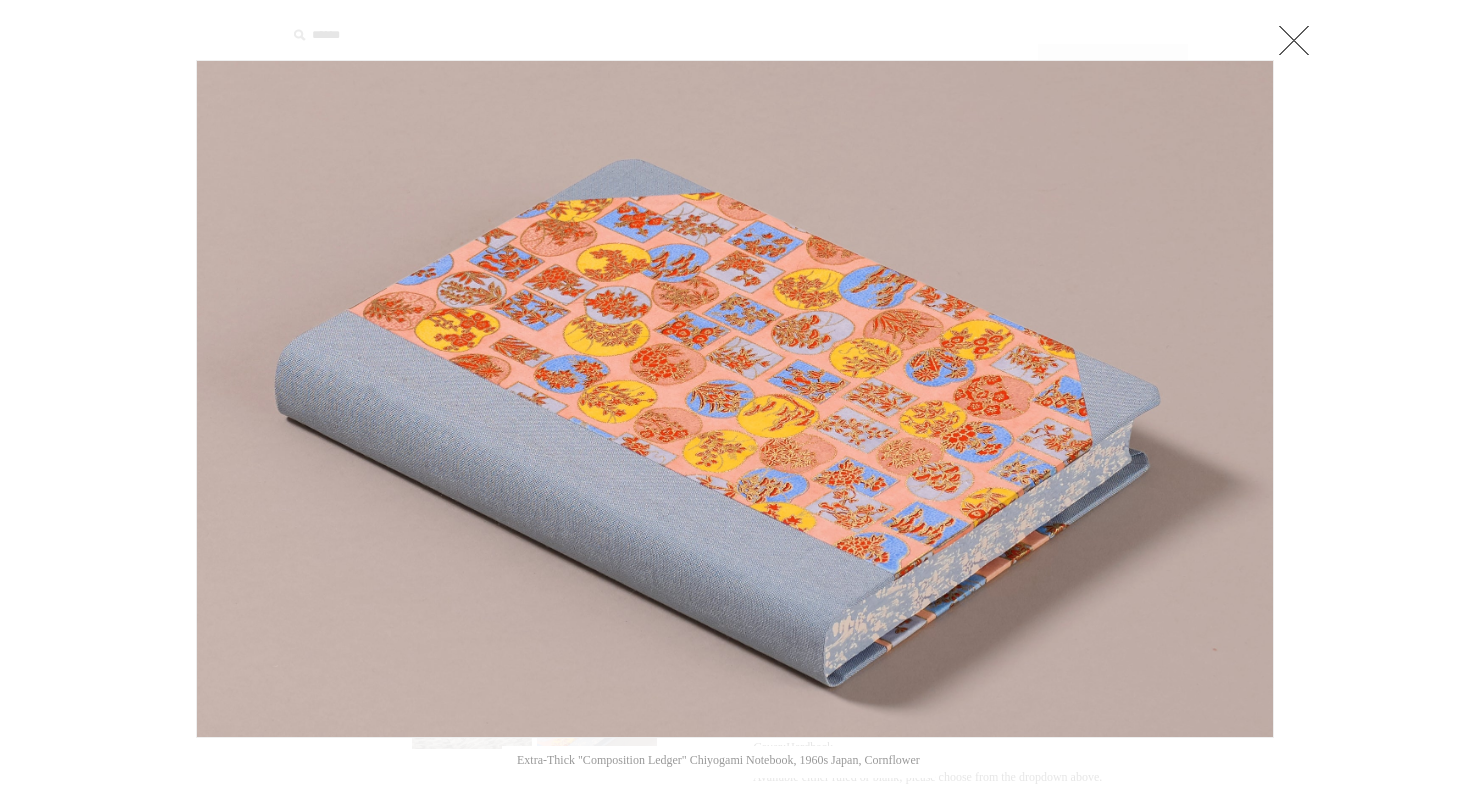 click at bounding box center [1294, 40] 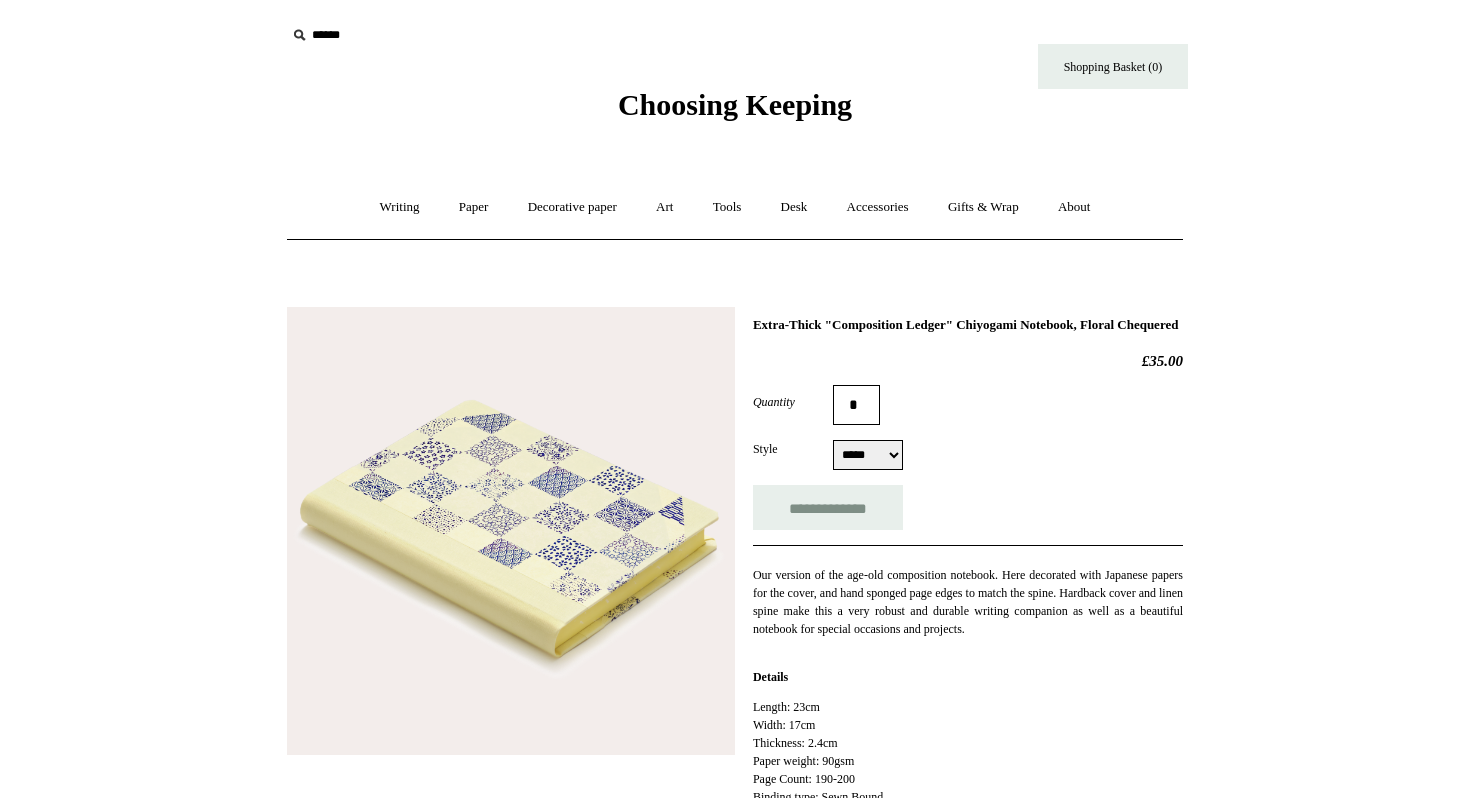 scroll, scrollTop: 174, scrollLeft: 0, axis: vertical 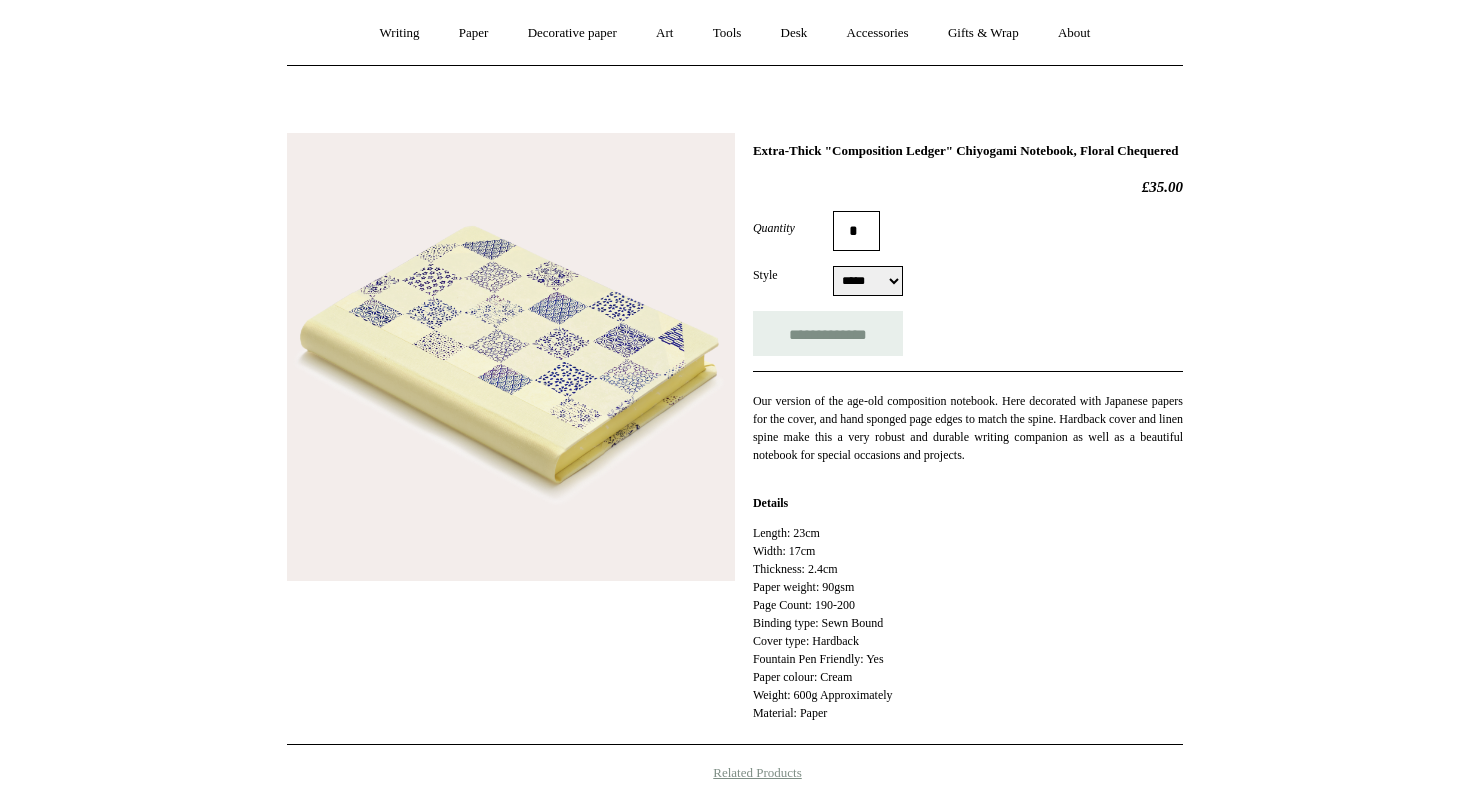 click on "***** *****" at bounding box center [868, 281] 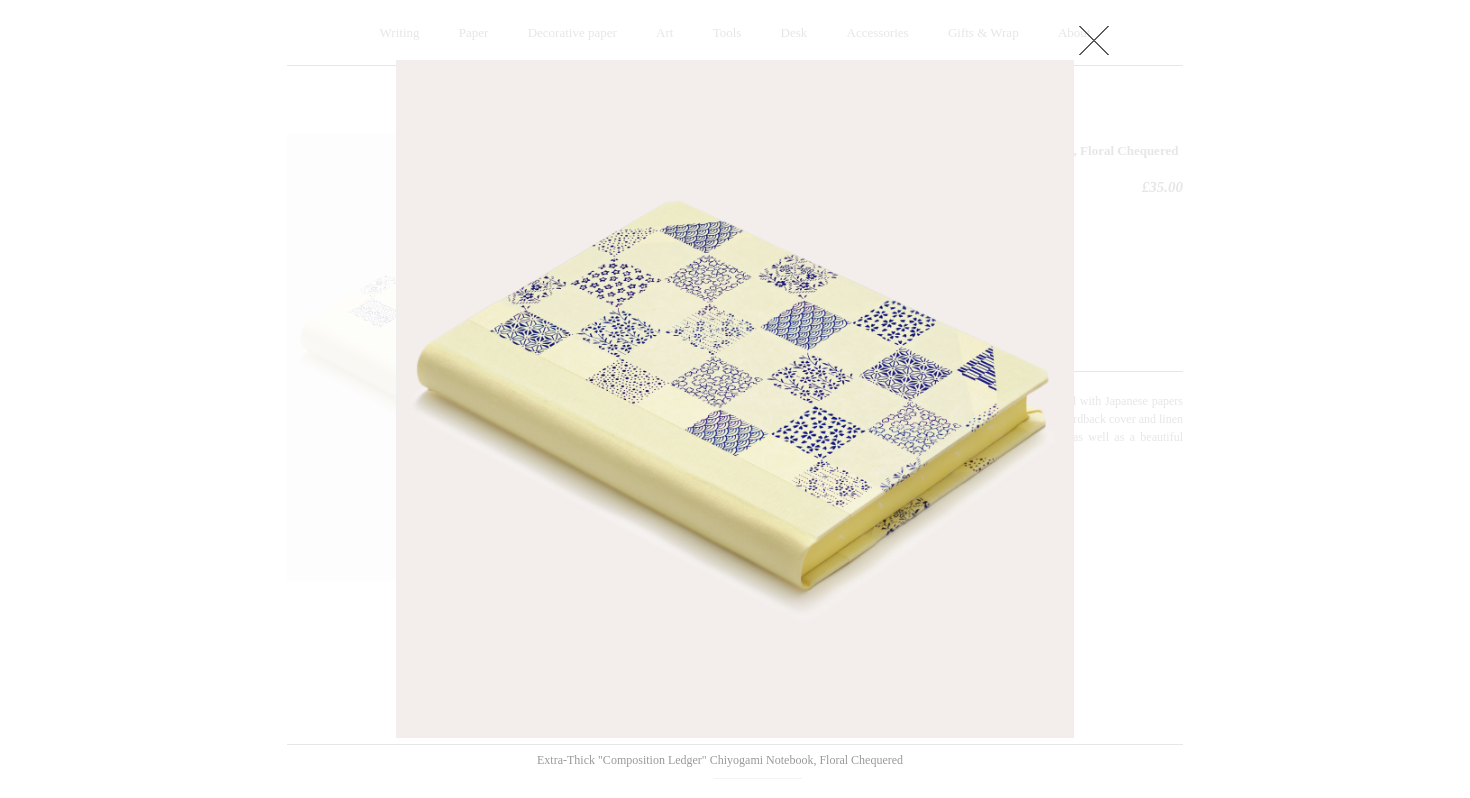 click at bounding box center (735, 612) 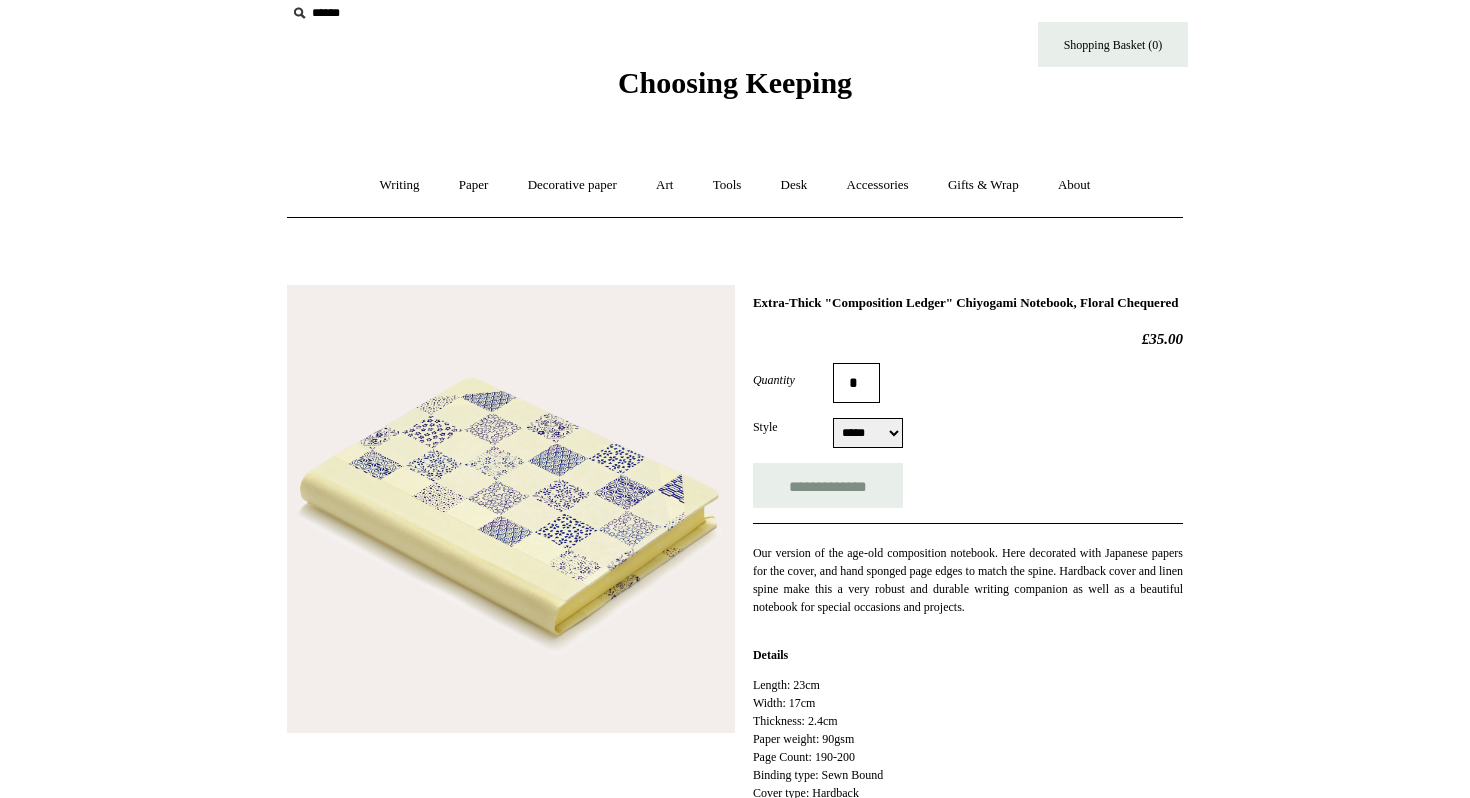 scroll, scrollTop: 0, scrollLeft: 0, axis: both 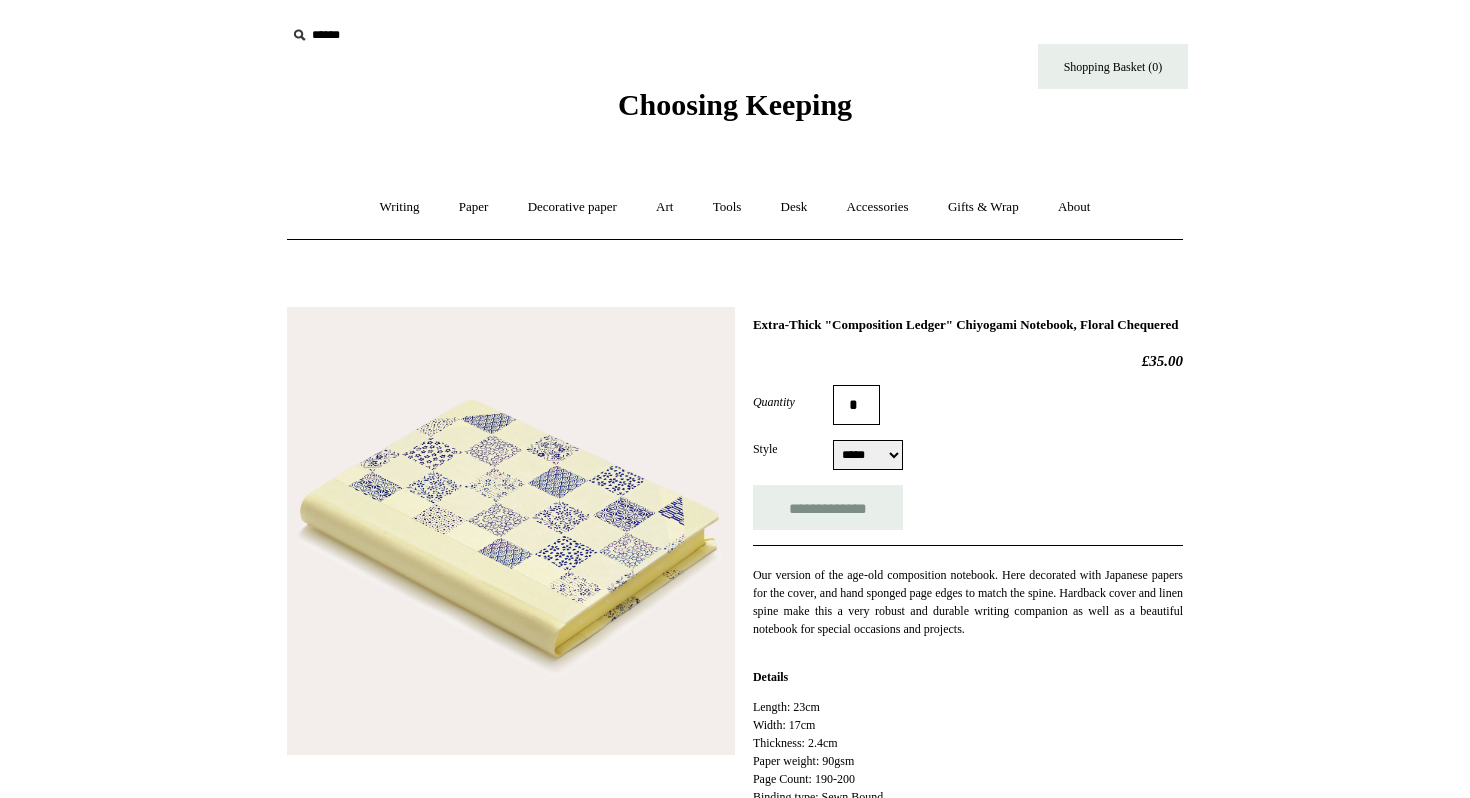 click at bounding box center (511, 531) 